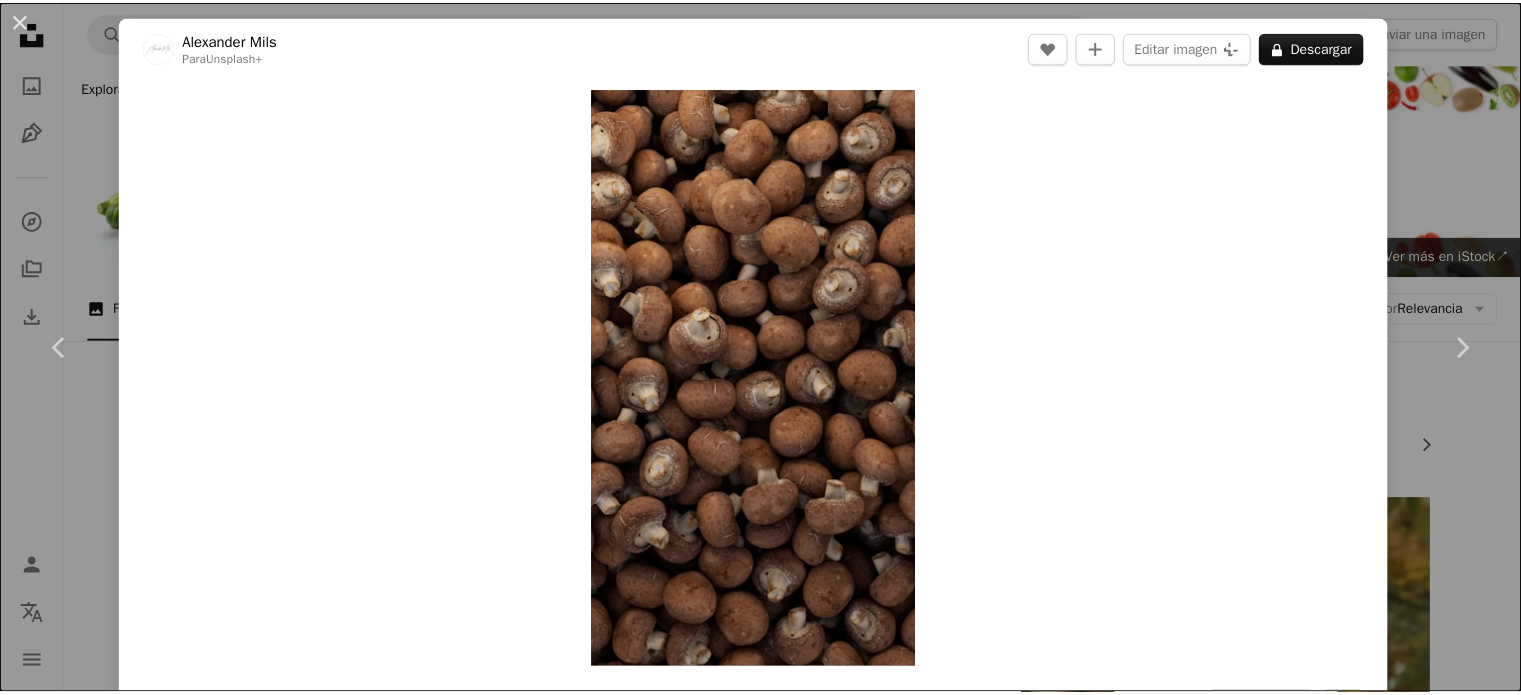 scroll, scrollTop: 2700, scrollLeft: 0, axis: vertical 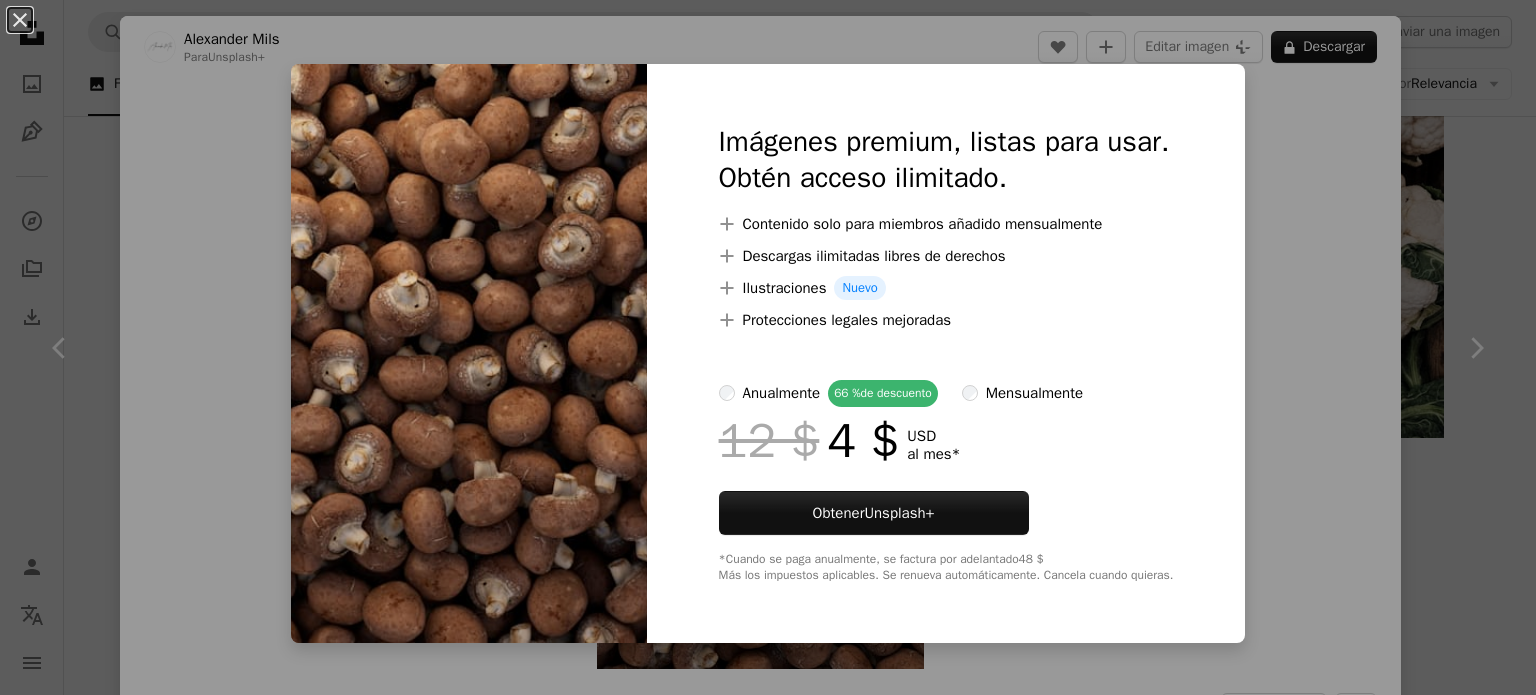 click on "An X shape Imágenes premium, listas para usar. Obtén acceso ilimitado. A plus sign Contenido solo para miembros añadido mensualmente A plus sign Descargas ilimitadas libres de derechos A plus sign Ilustraciones  Nuevo A plus sign Protecciones legales mejoradas anualmente 66 %  de descuento mensualmente 12 $   4 $ USD al mes * Obtener  Unsplash+ *Cuando se paga anualmente, se factura por adelantado  48 $ Más los impuestos aplicables. Se renueva automáticamente. Cancela cuando quieras." at bounding box center [768, 347] 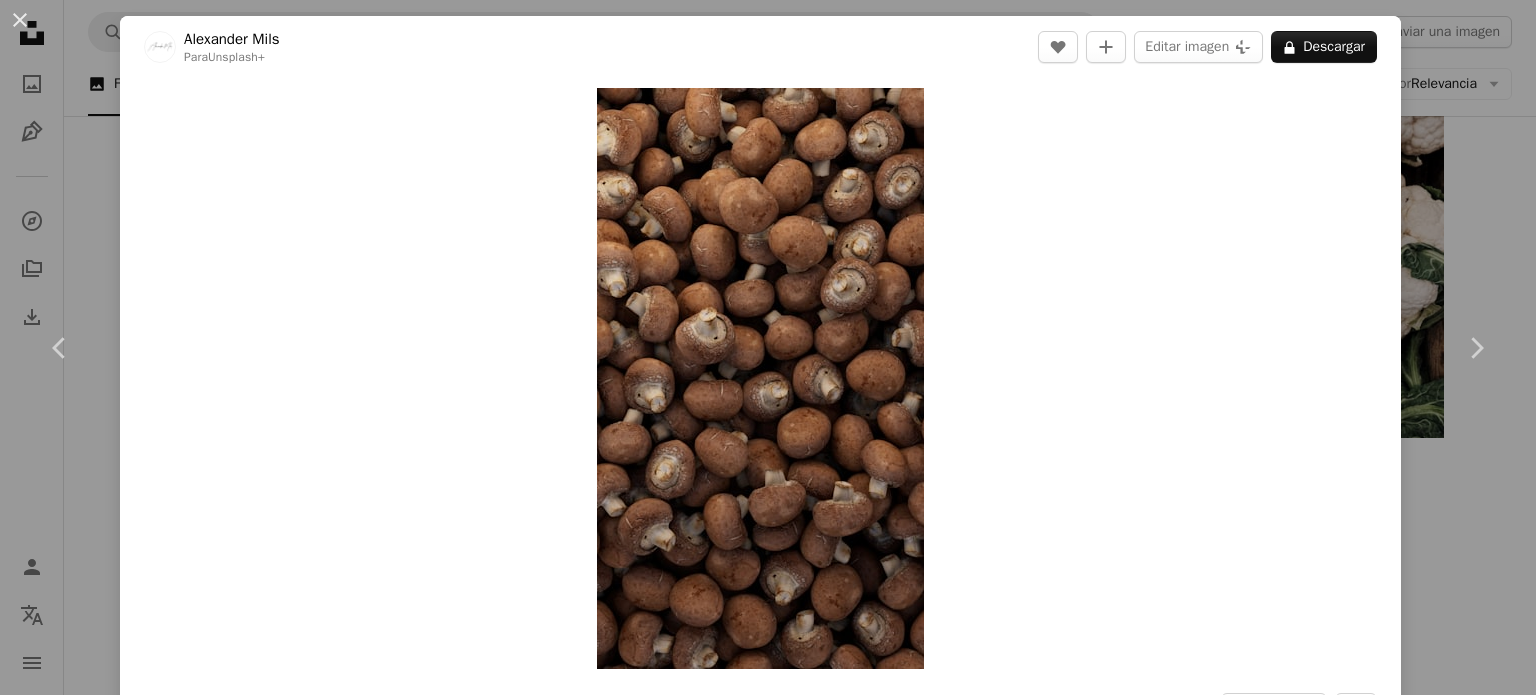 click on "An X shape Chevron left Chevron right [FIRST] [LAST] Para Unsplash+ A heart A plus sign Editar imagen Plus sign for Unsplash+ A lock Descargar Zoom in A forward-right arrow Compartir More Actions Calendar outlined Publicado el 20 de febrero de 2023 Safety Con la Licencia Unsplash+ papel tapiz fondo Fondo de pantalla de iPhone fondo de pantalla de computadora portátil Imágenes 4K fondo de pantalla de alta definición completa textura víveres fondo de pantalla completa Protector de pantalla Renderizado 3D Imagen digital seta hacer fondo de pantalla imac caja Imágenes de Creative Commons De esta serie Chevron right Plus sign for Unsplash+ Plus sign for Unsplash+ Plus sign for Unsplash+ Plus sign for Unsplash+ Plus sign for Unsplash+ Plus sign for Unsplash+ Plus sign for Unsplash+ Plus sign for Unsplash+ Plus sign for Unsplash+ Plus sign for Unsplash+ Plus sign for Unsplash+ Imágenes relacionadas Plus sign for Unsplash+ A heart A plus sign [FIRST] [LAST] Para Unsplash+ A lock Descargar Plus sign for Unsplash+ A heart" at bounding box center (768, 347) 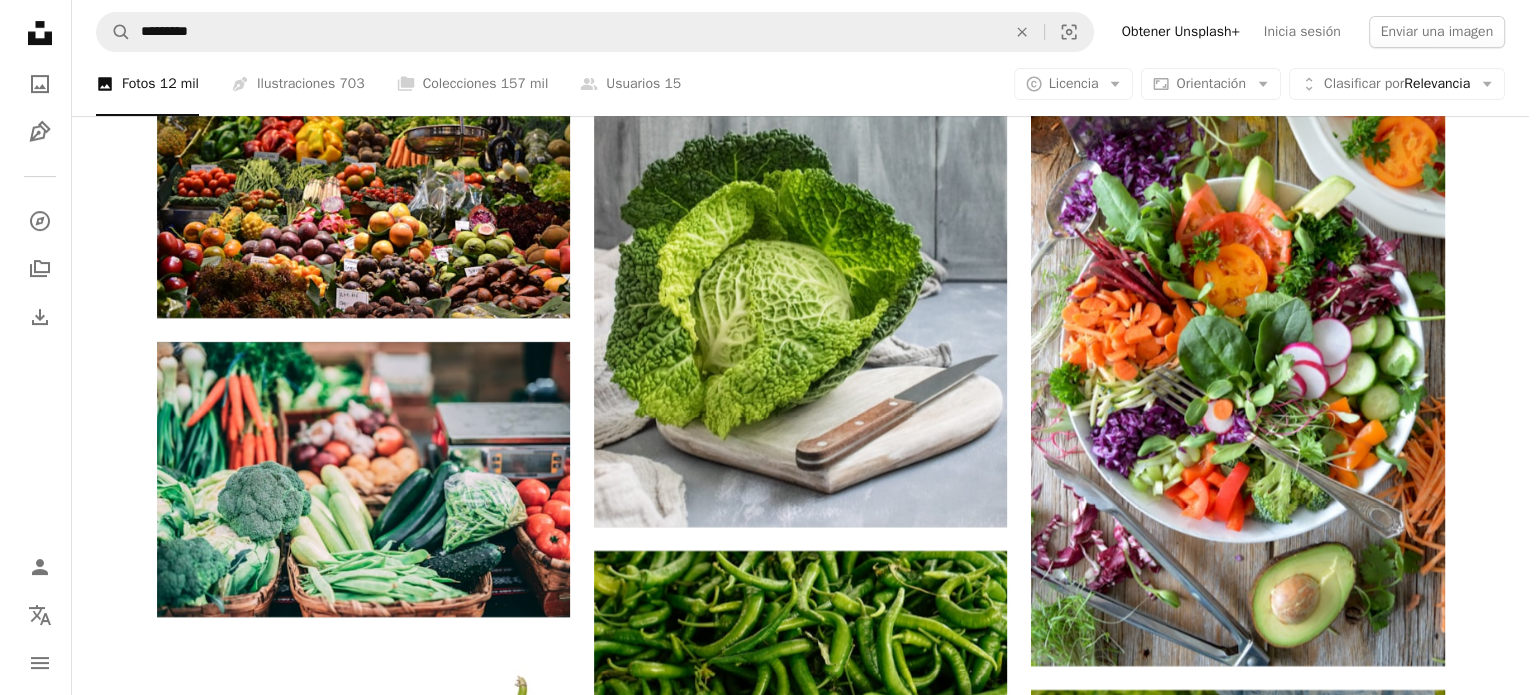 scroll, scrollTop: 8400, scrollLeft: 0, axis: vertical 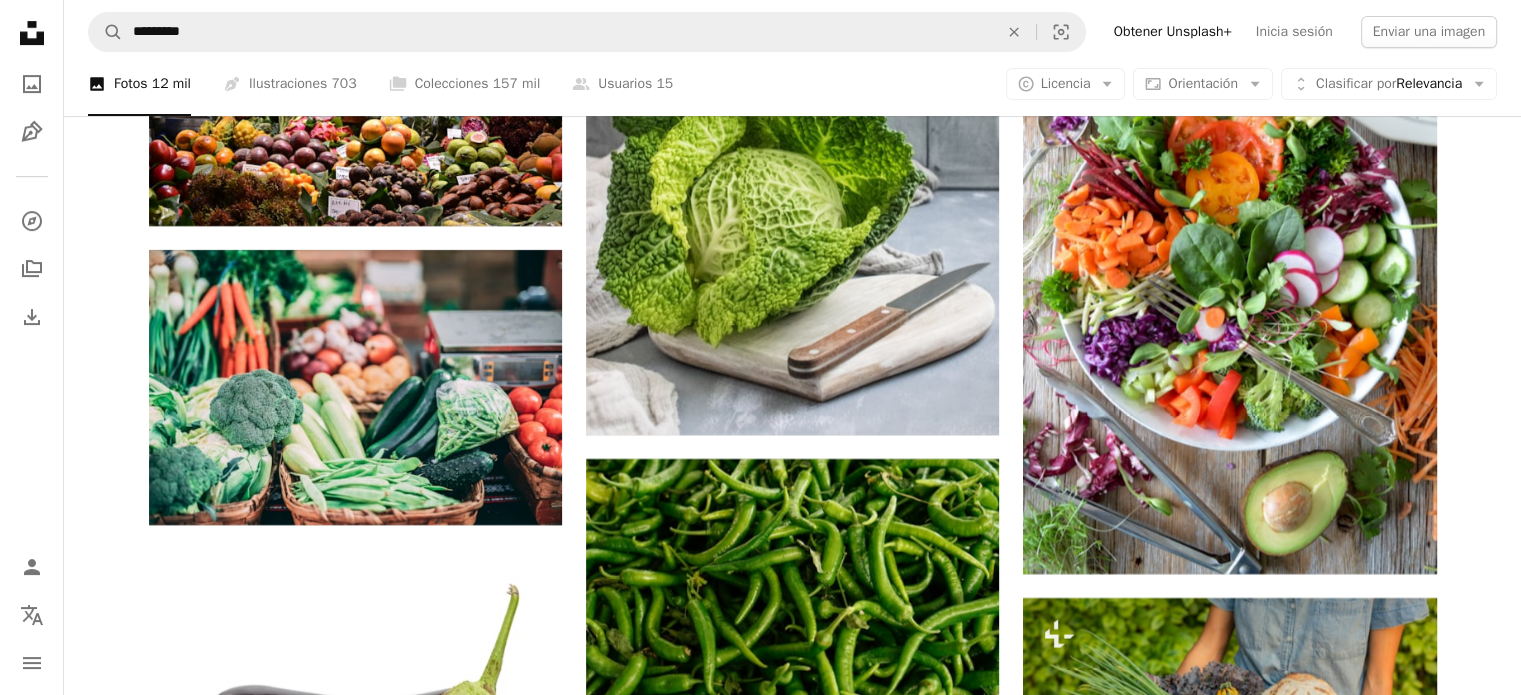 click at bounding box center (355, 1089) 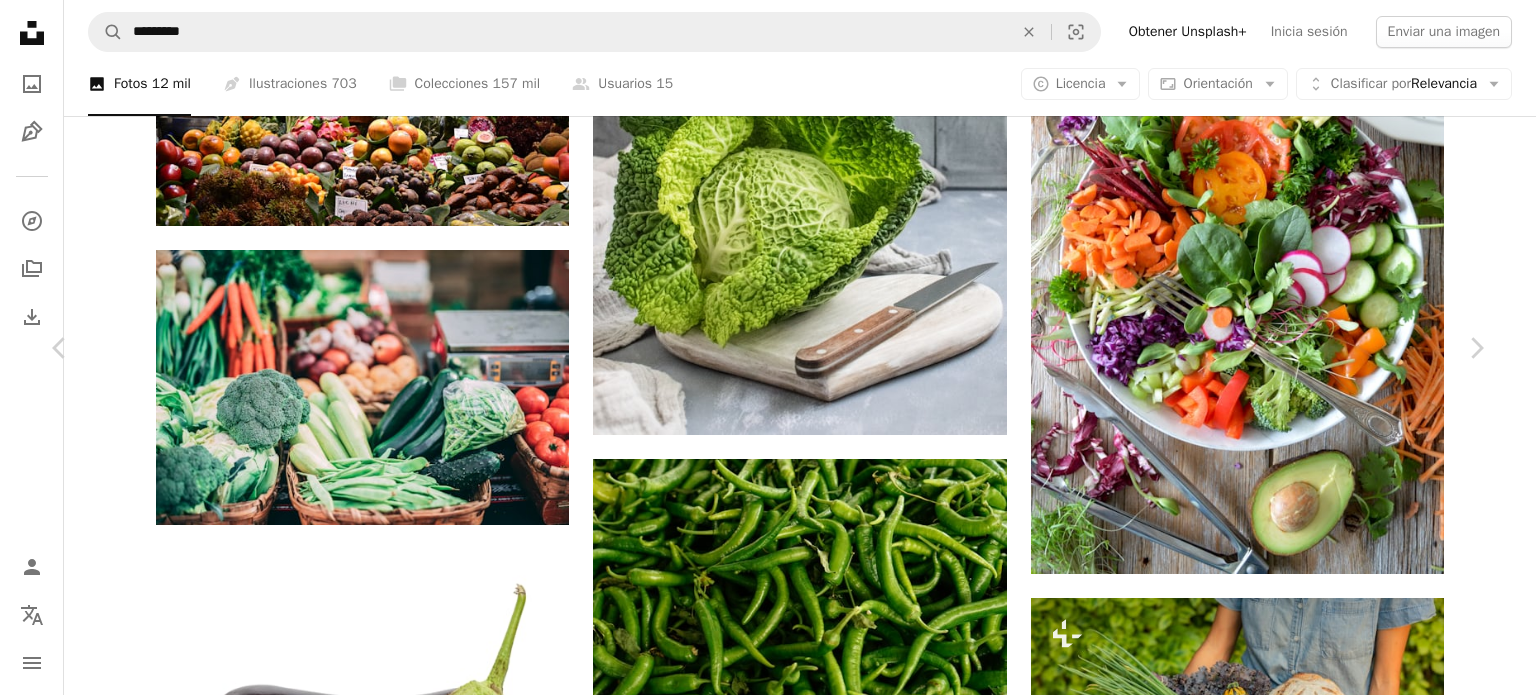 scroll, scrollTop: 3600, scrollLeft: 0, axis: vertical 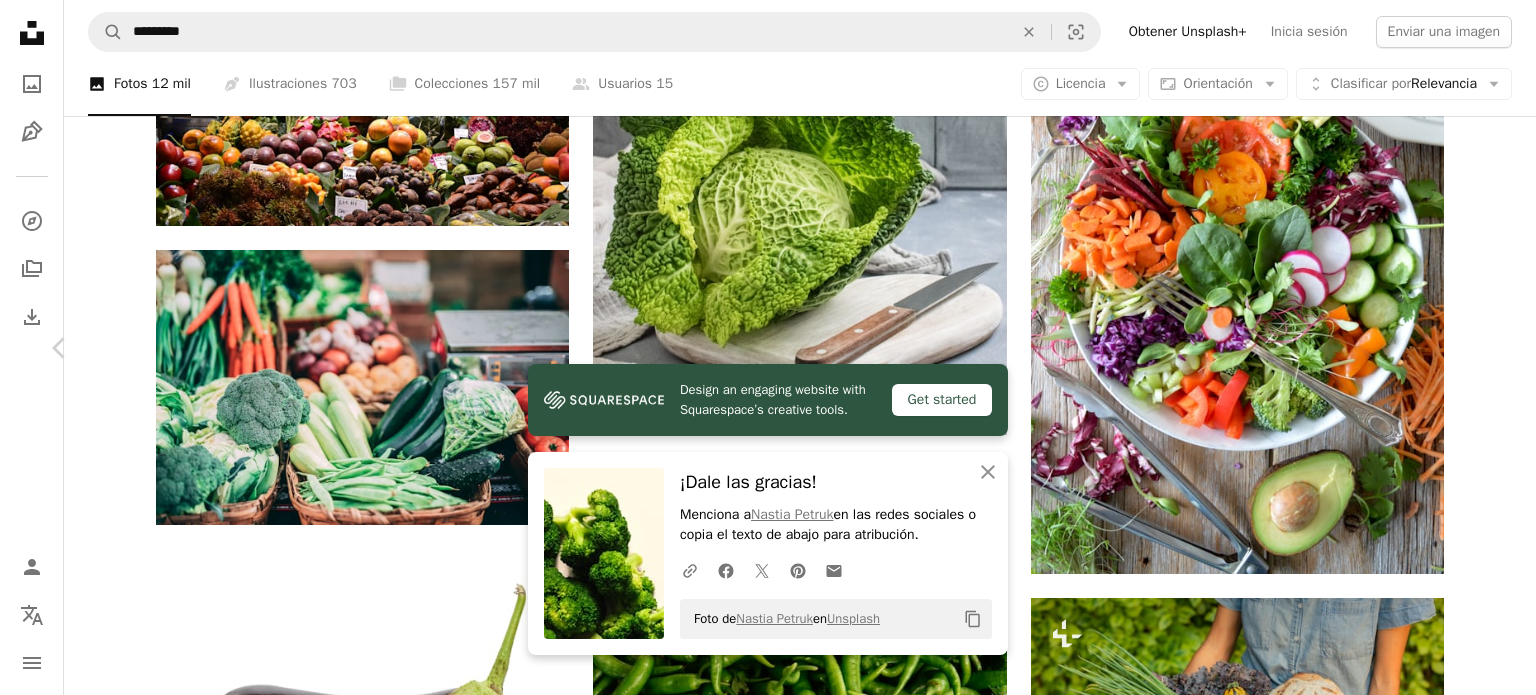 click on "Chevron right" at bounding box center (1476, 348) 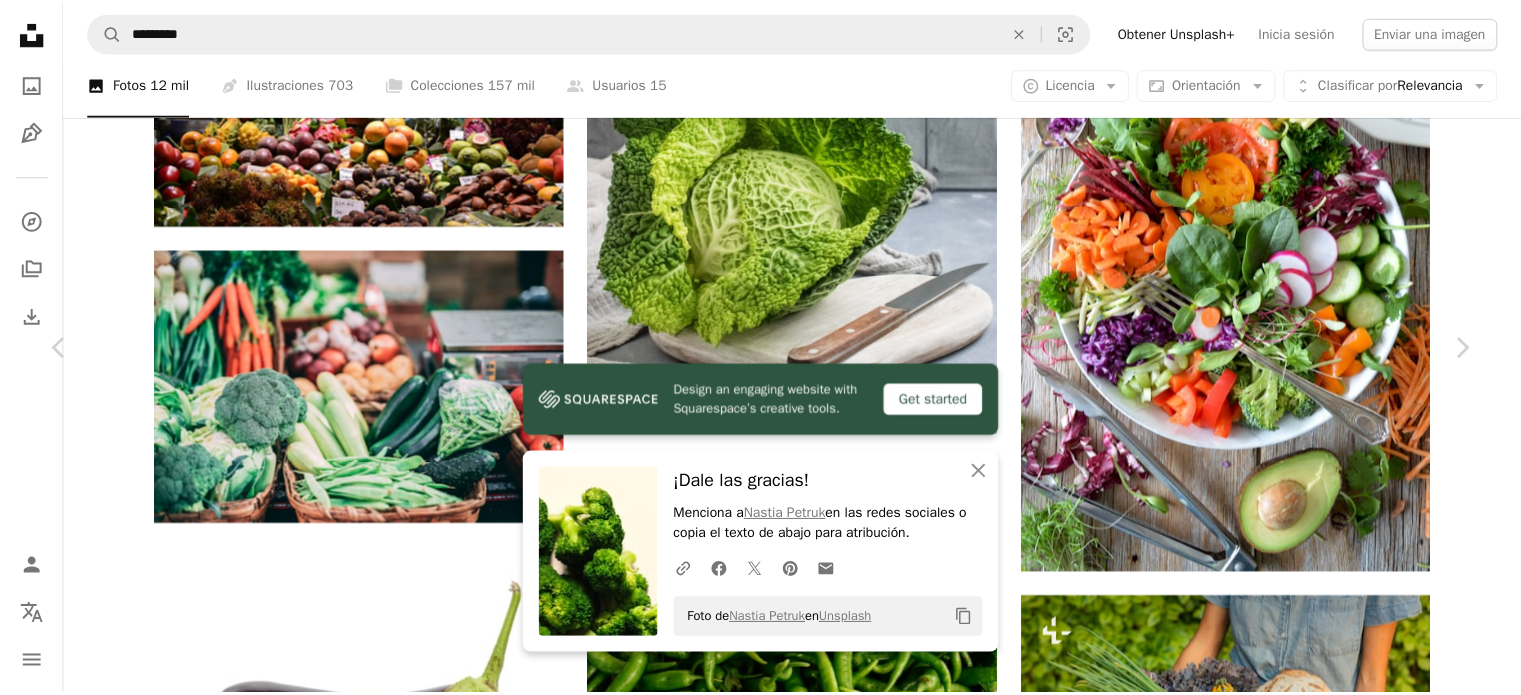 scroll, scrollTop: 0, scrollLeft: 0, axis: both 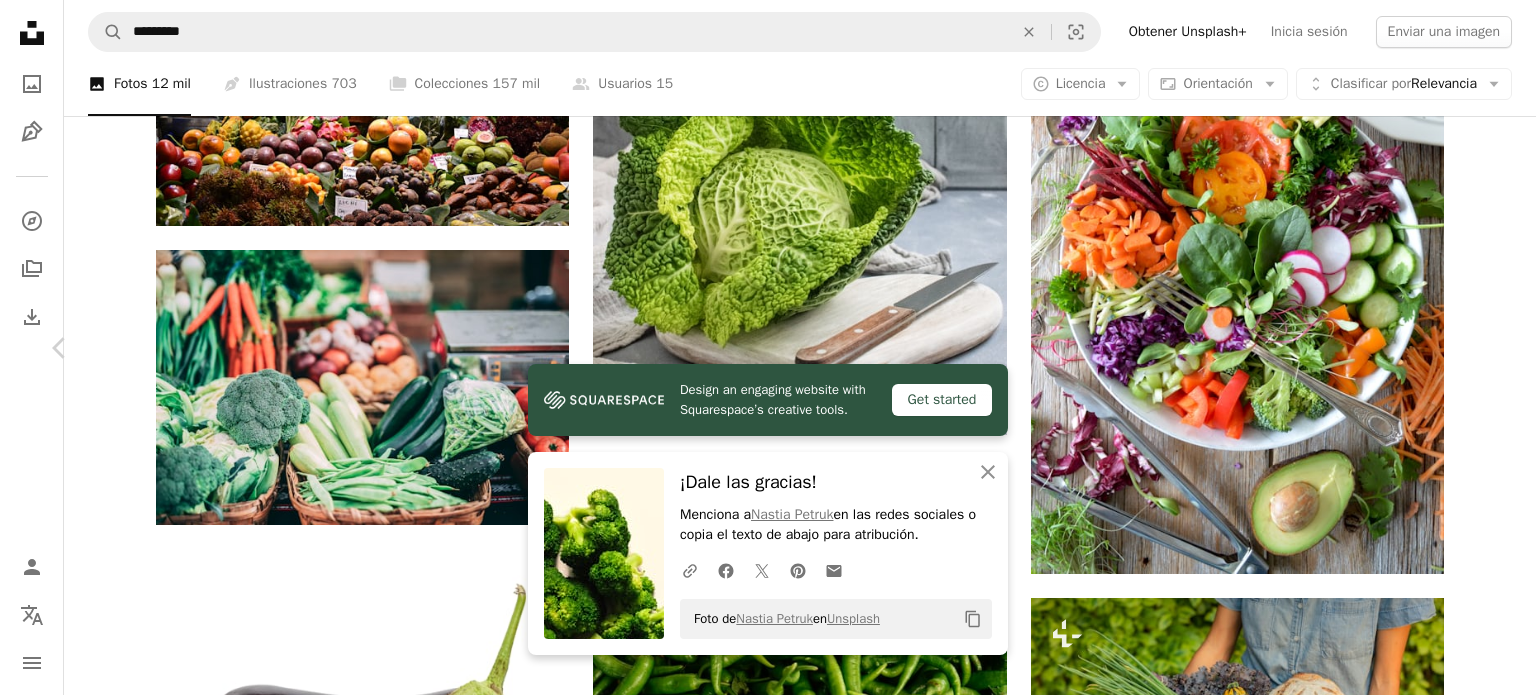 click on "Chevron right" at bounding box center (1476, 348) 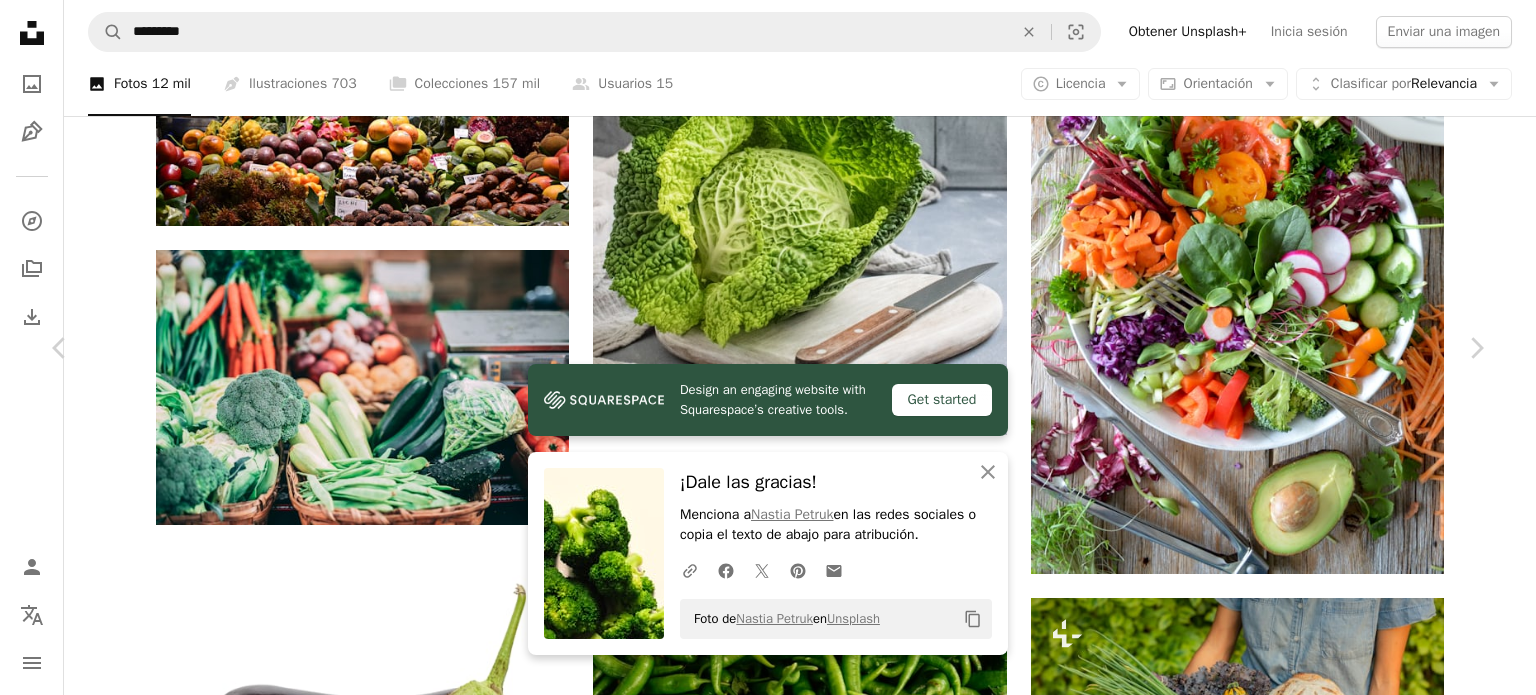 click on "An X shape Chevron left Chevron right Design an engaging website with Squarespace’s creative tools. Get started An X shape Cerrar ¡Dale las gracias! Menciona a [FIRST] [LAST] en las redes sociales o copia el texto de abajo para atribución. A URL sharing icon (chains) Facebook icon X (formerly Twitter) icon Pinterest icon An envelope Foto de [FIRST] [LAST] en Unsplash Copy content [FIRST] [LAST] Disponible para contratación A checkmark inside of a circle A heart A plus sign Editar imagen Plus sign for Unsplash+ Descargar gratis Chevron down Zoom in Visualizaciones 106.326 Descargas 687 A forward-right arrow Compartir Info icon Información More Actions Calendar outlined Publicado el 17 de febrero de 2021 Camera Apple, iPhone XR Safety Uso gratuito bajo la Licencia Unsplash víveres planta fruta verdura piña brécol coliflor Imágenes de dominio público Explora imágenes premium relacionadas en iStock | Ahorra un 20 % con el código UNSPLASH20 Imágenes relacionadas A heart A plus sign" at bounding box center (768, 6538) 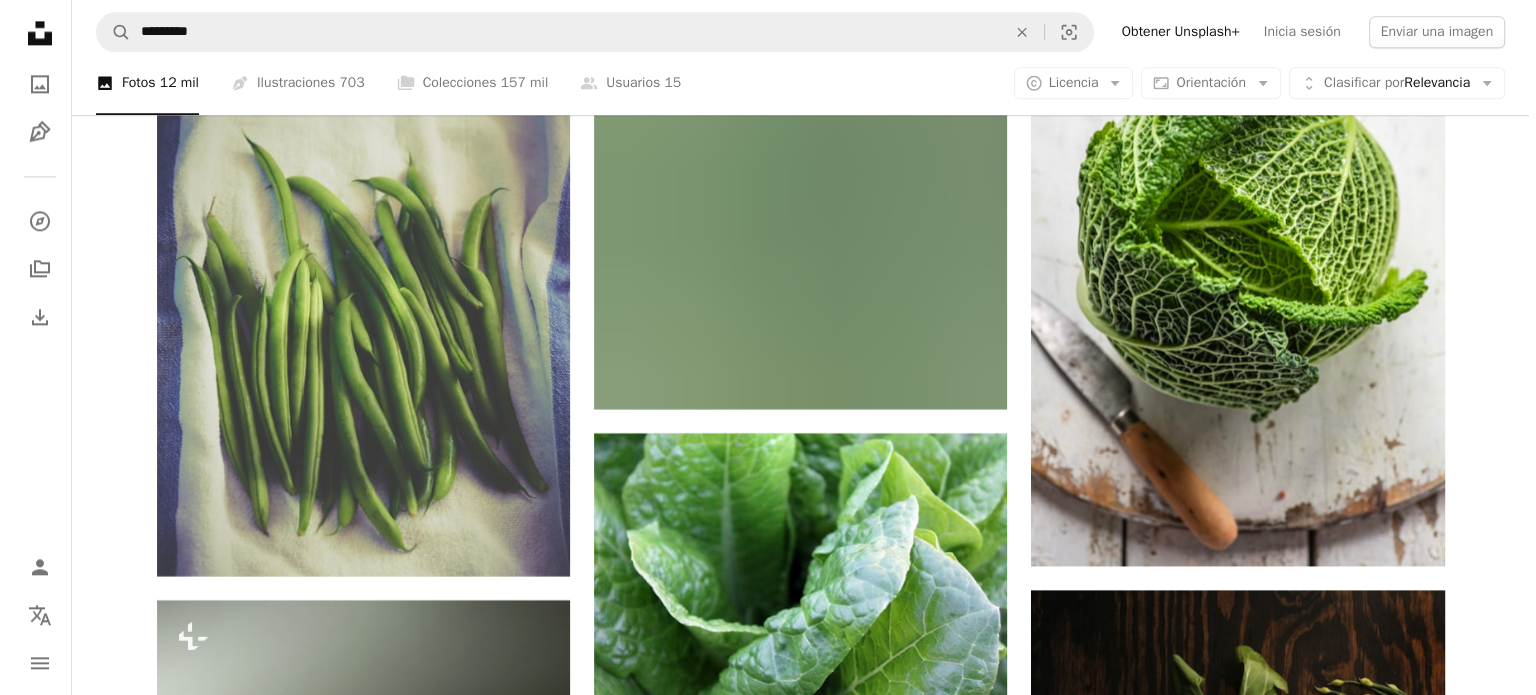 scroll, scrollTop: 10200, scrollLeft: 0, axis: vertical 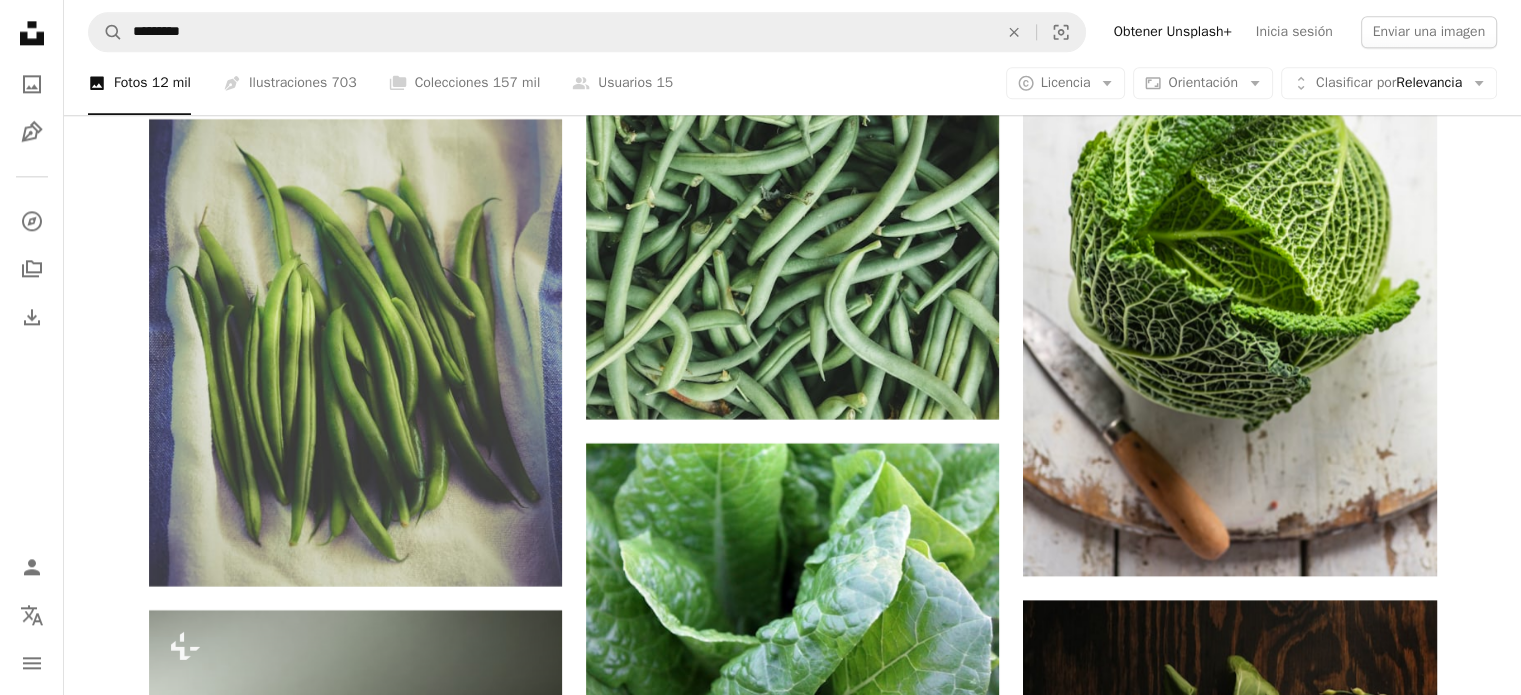 click at bounding box center [1229, 1537] 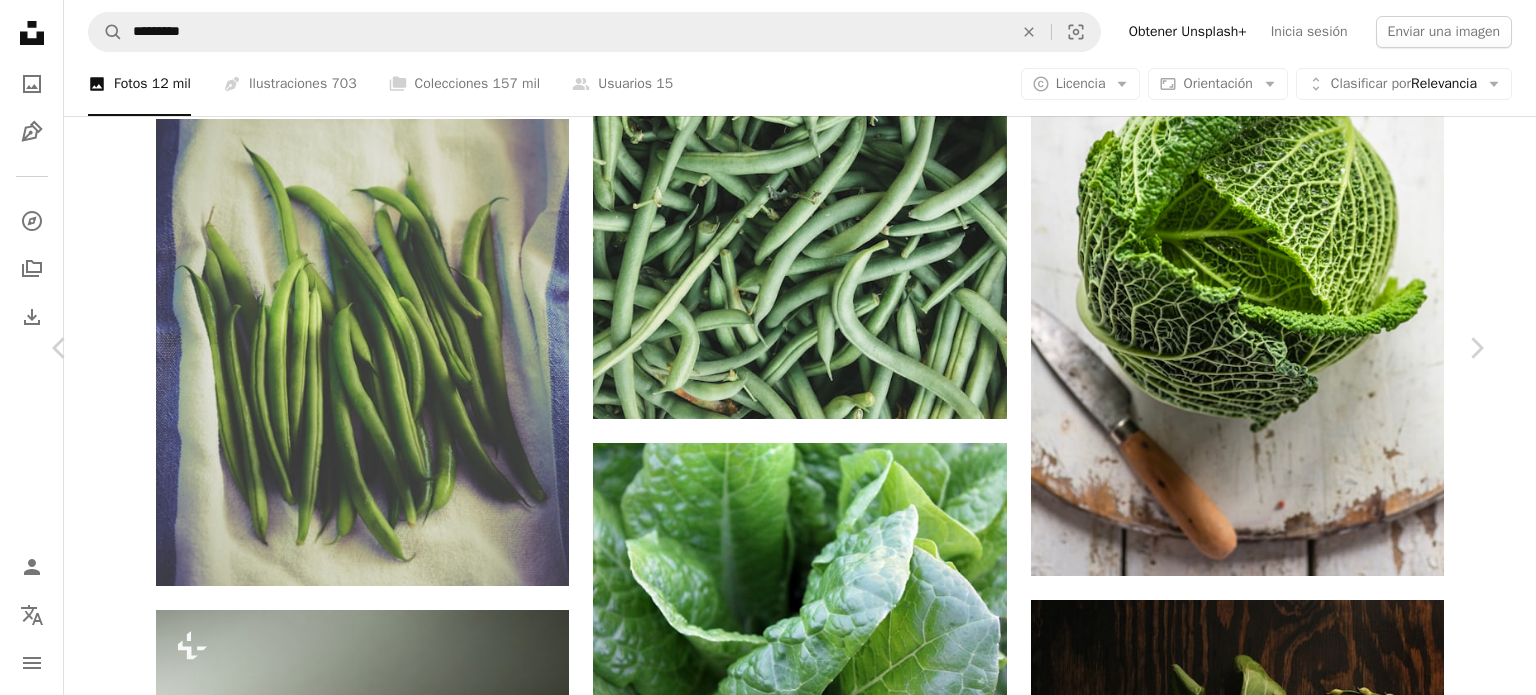 scroll, scrollTop: 1700, scrollLeft: 0, axis: vertical 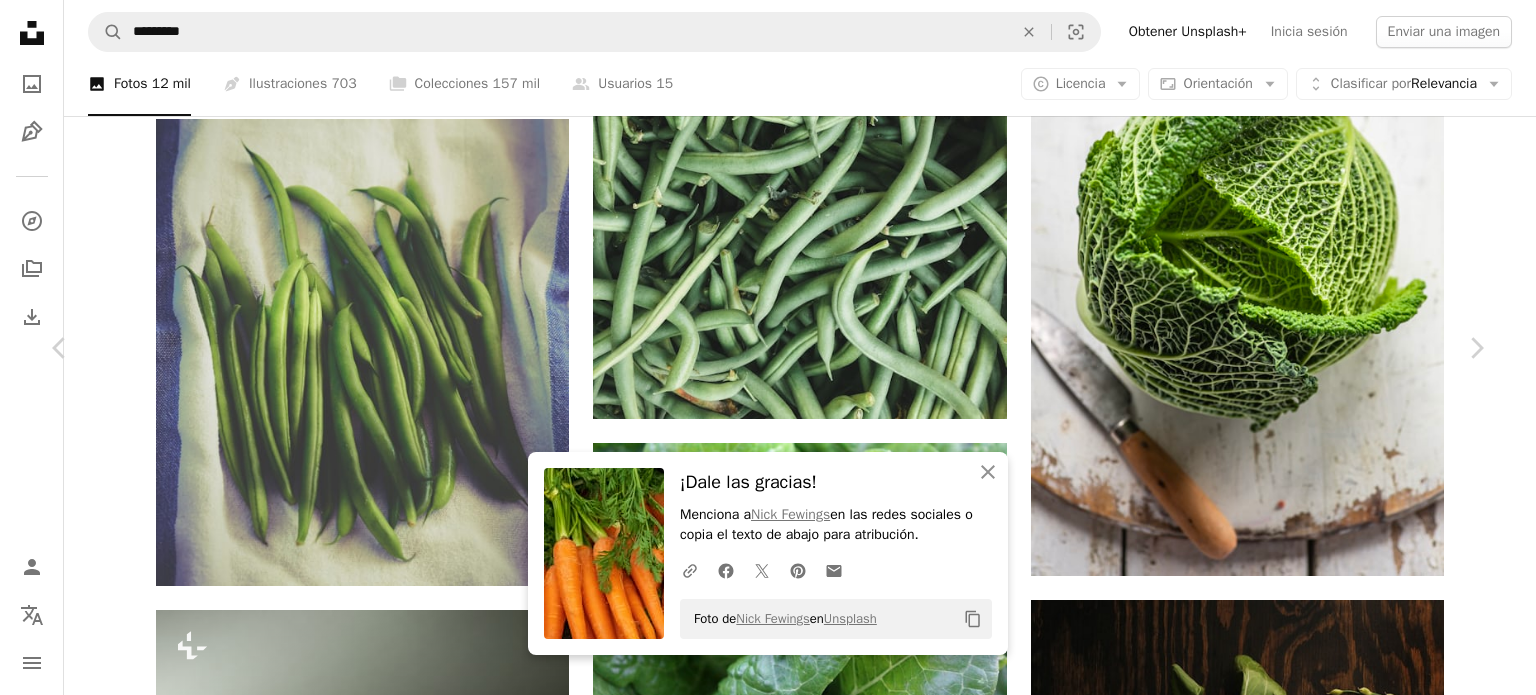 click on "An X shape Chevron left Chevron right An X shape Cerrar ¡Dale las gracias! Menciona a [FIRST] [LAST] en las redes sociales o copia el texto de abajo para atribución. A URL sharing icon (chains) Facebook icon X (formerly Twitter) icon Pinterest icon An envelope Foto de [FIRST] [LAST] en Unsplash Copy content [FIRST] [LAST] [FIRST] [LAST] A heart A plus sign Editar imagen Plus sign for Unsplash+ Descargar gratis Chevron down Zoom in ––– –– –– ––– –––– –––– ––– –– –– ––– –––– –––– ––– –– –– ––– –––– –––– ––– –– –– ––– –––– –––– A forward-right arrow Compartir Info icon Información More Actions ––– – ––– – – –– – ––––. ––– ––– –––– –––– ––– ––– – –––– –––– ––– ––– –––– –––– Explora imágenes premium relacionadas en iStock | Ahorra un 20 % con el código UNSPLASH20 Imágenes relacionadas" at bounding box center [768, 4738] 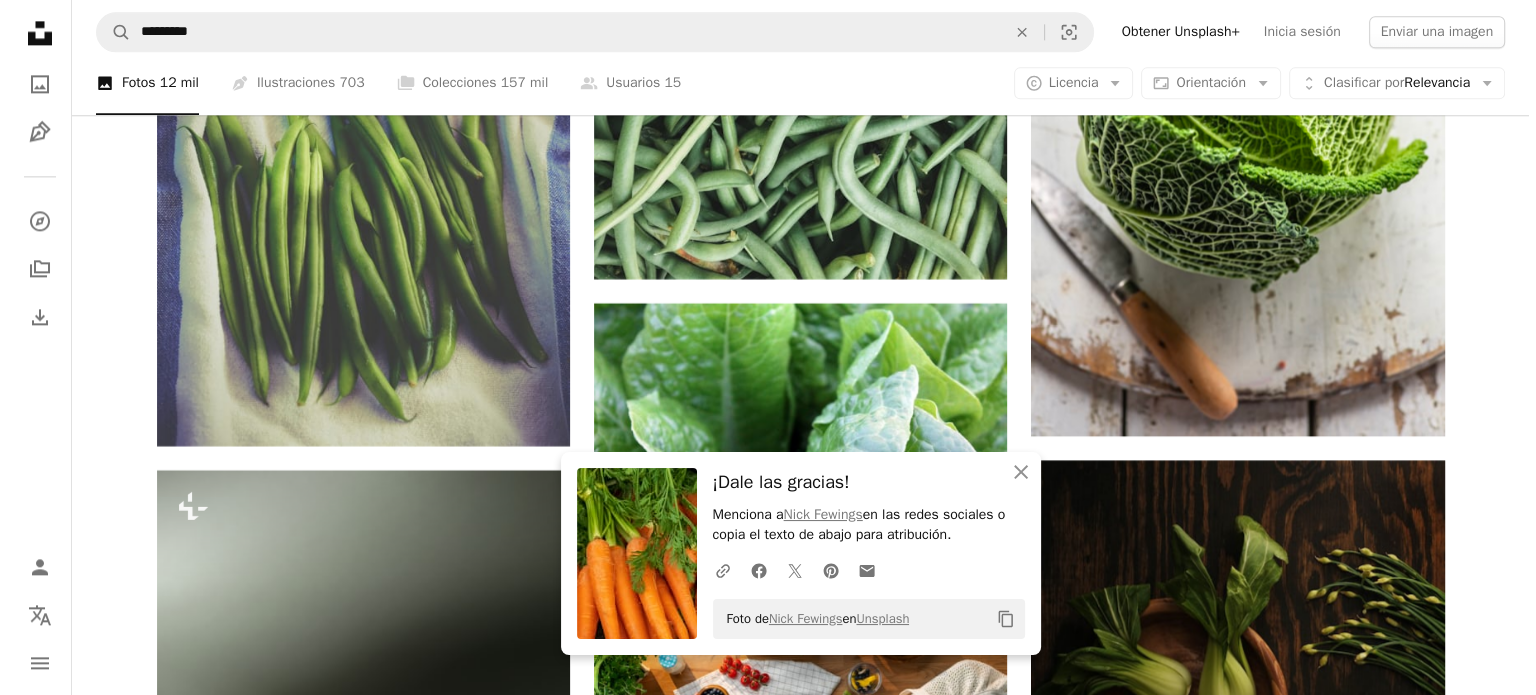 scroll, scrollTop: 10700, scrollLeft: 0, axis: vertical 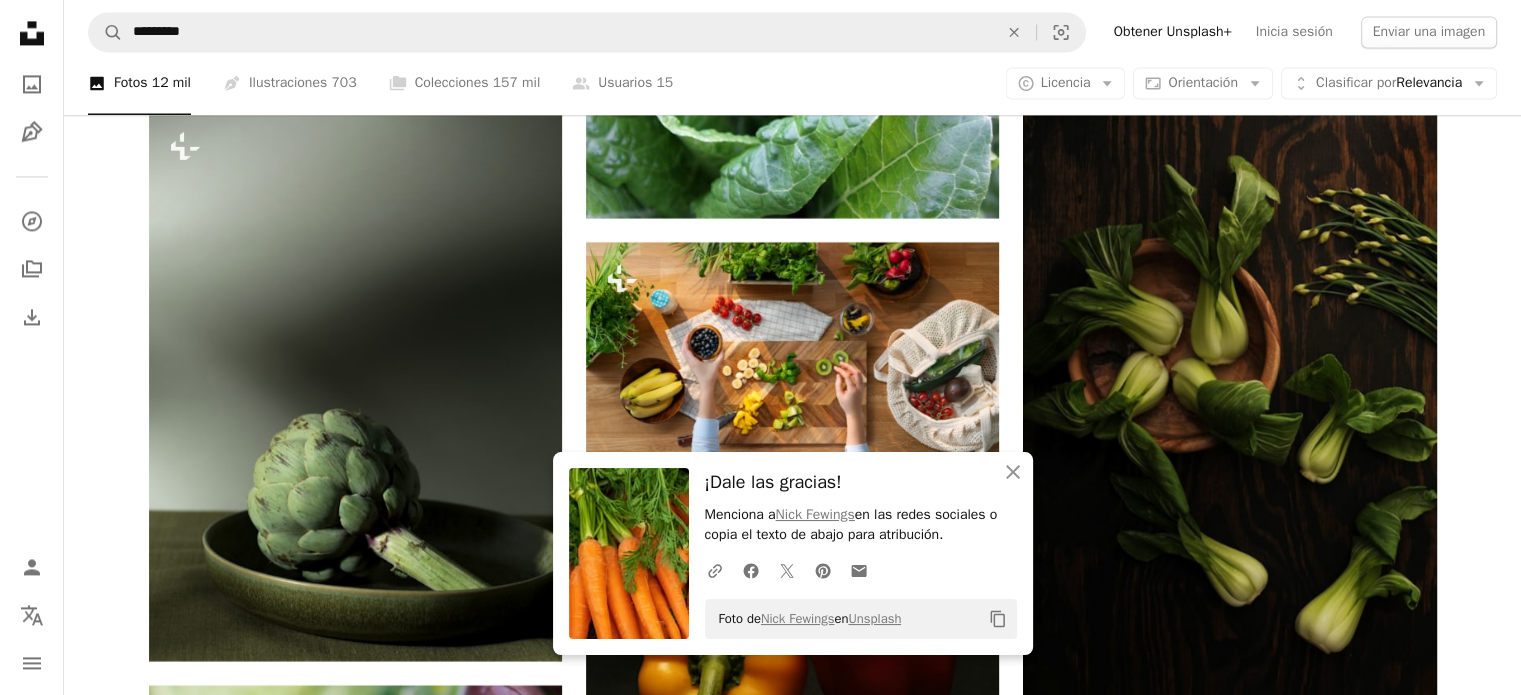click at bounding box center (355, 1295) 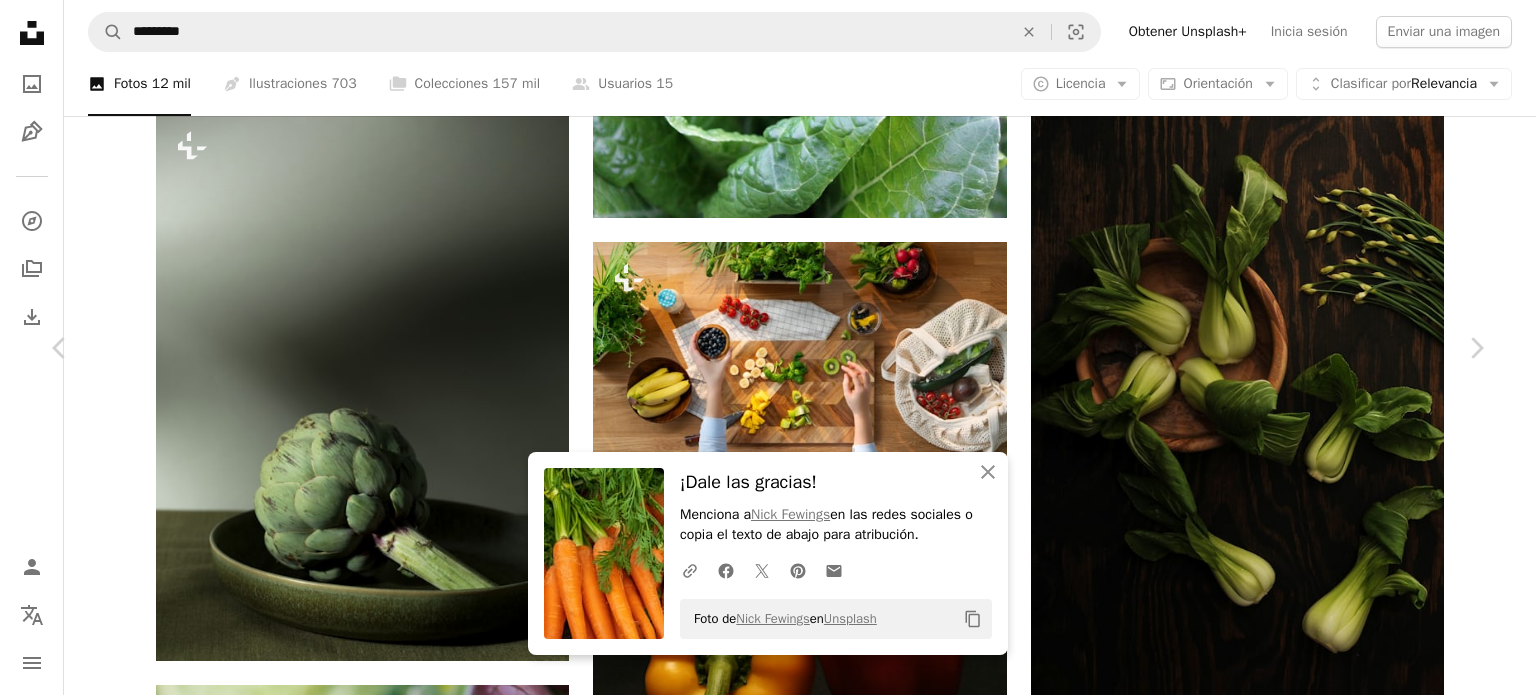 scroll, scrollTop: 700, scrollLeft: 0, axis: vertical 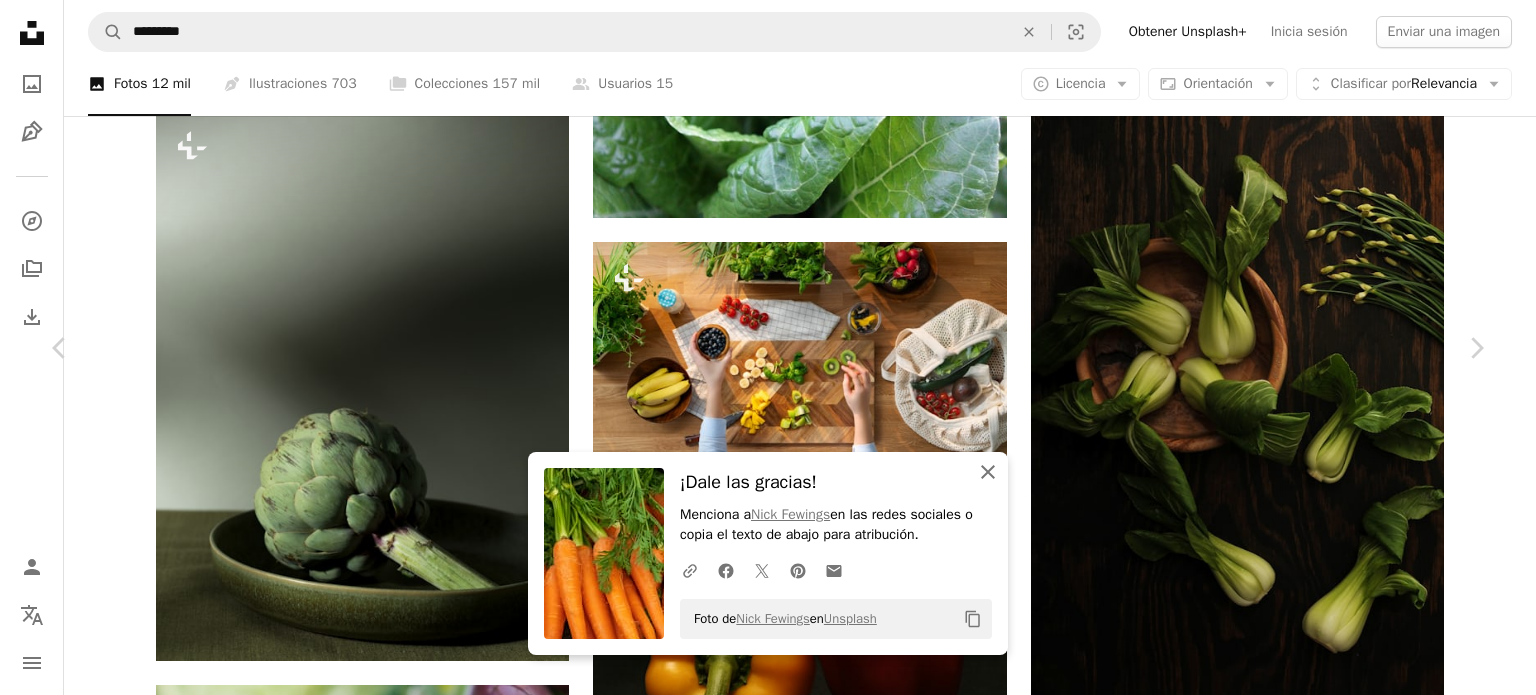 click on "An X shape" 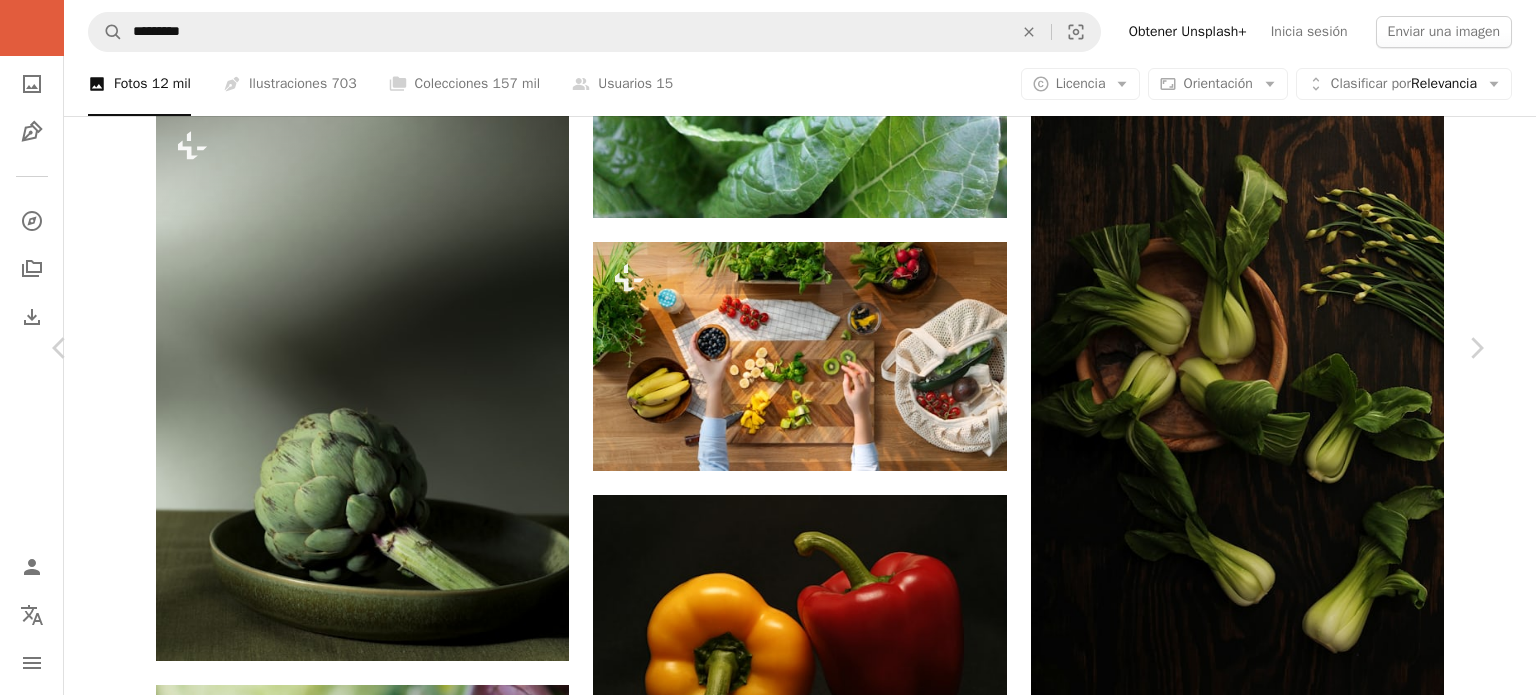 scroll, scrollTop: 0, scrollLeft: 0, axis: both 